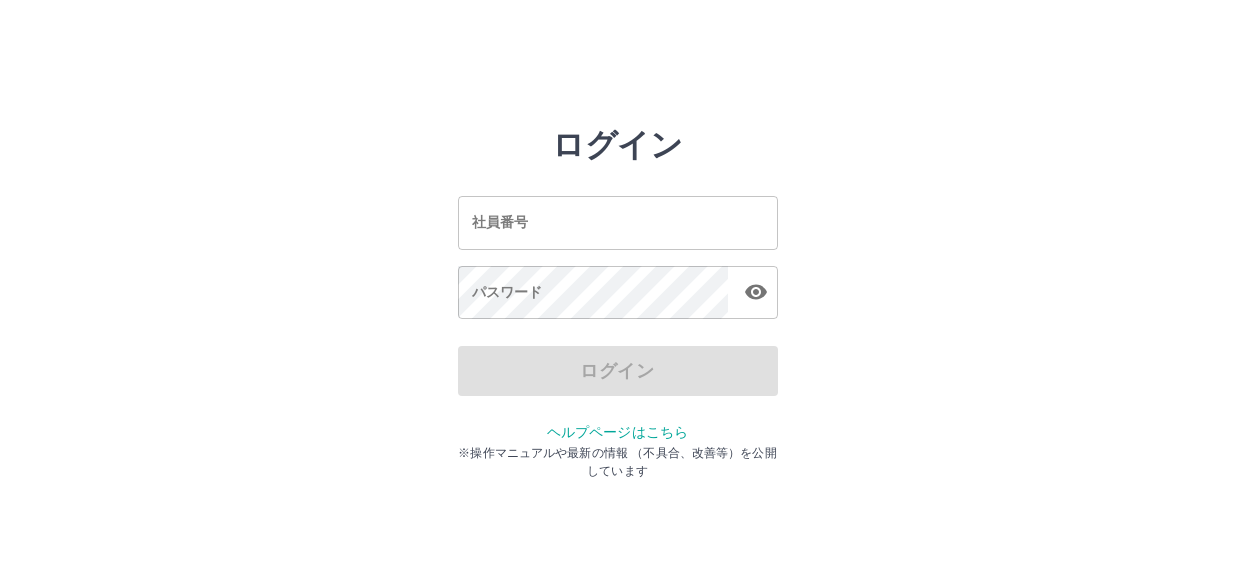 scroll, scrollTop: 0, scrollLeft: 0, axis: both 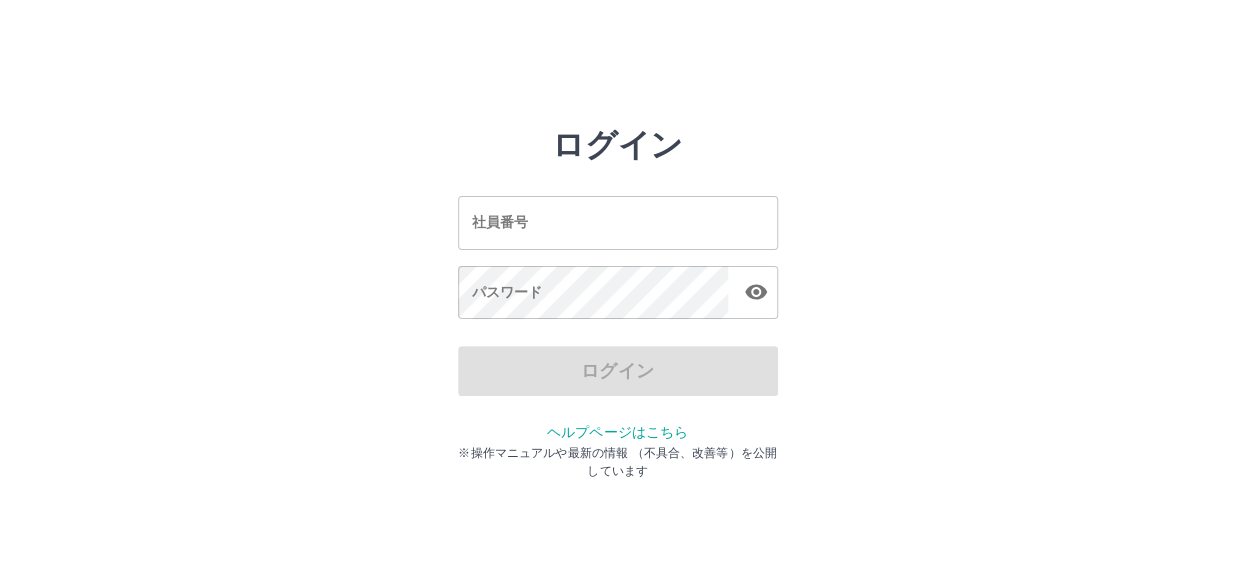 click on "社員番号" at bounding box center (618, 222) 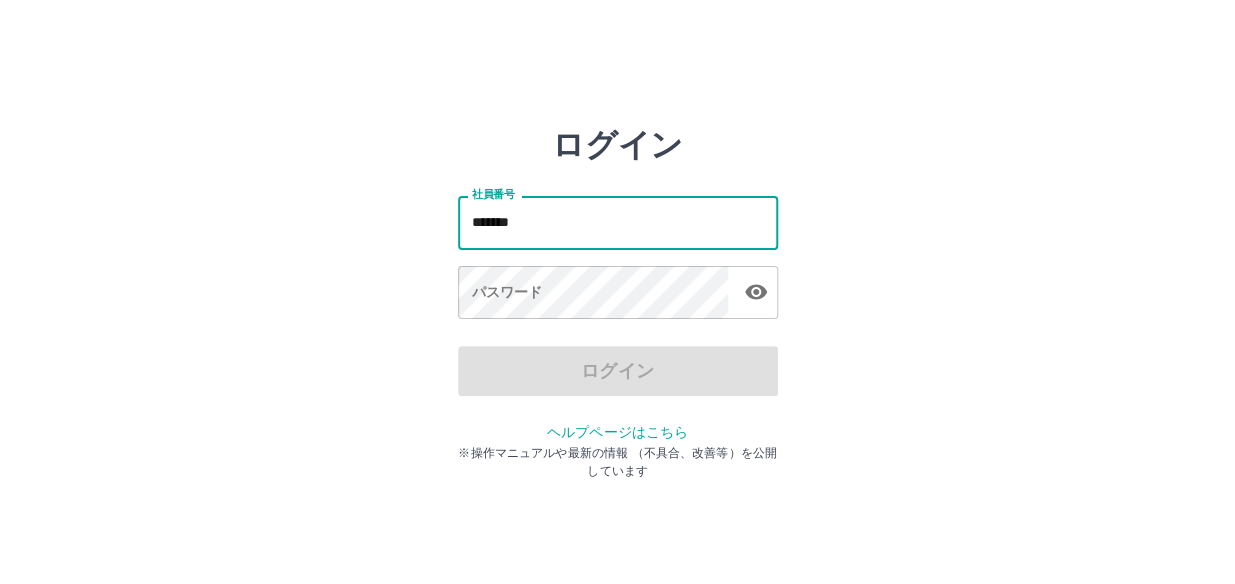 type on "*******" 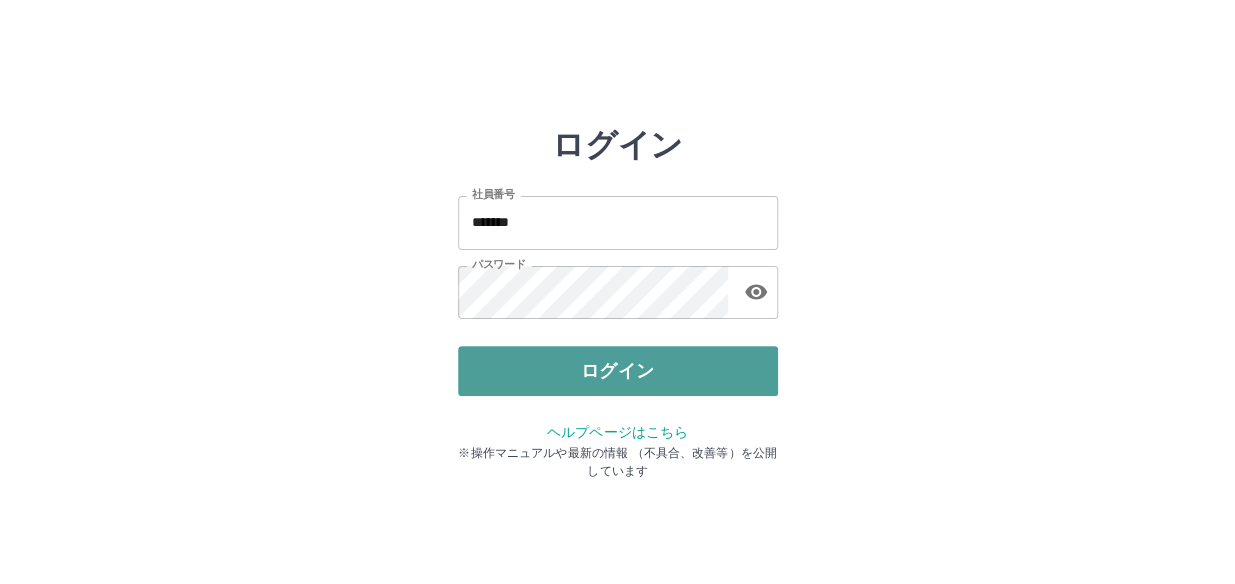 click on "ログイン" at bounding box center (618, 371) 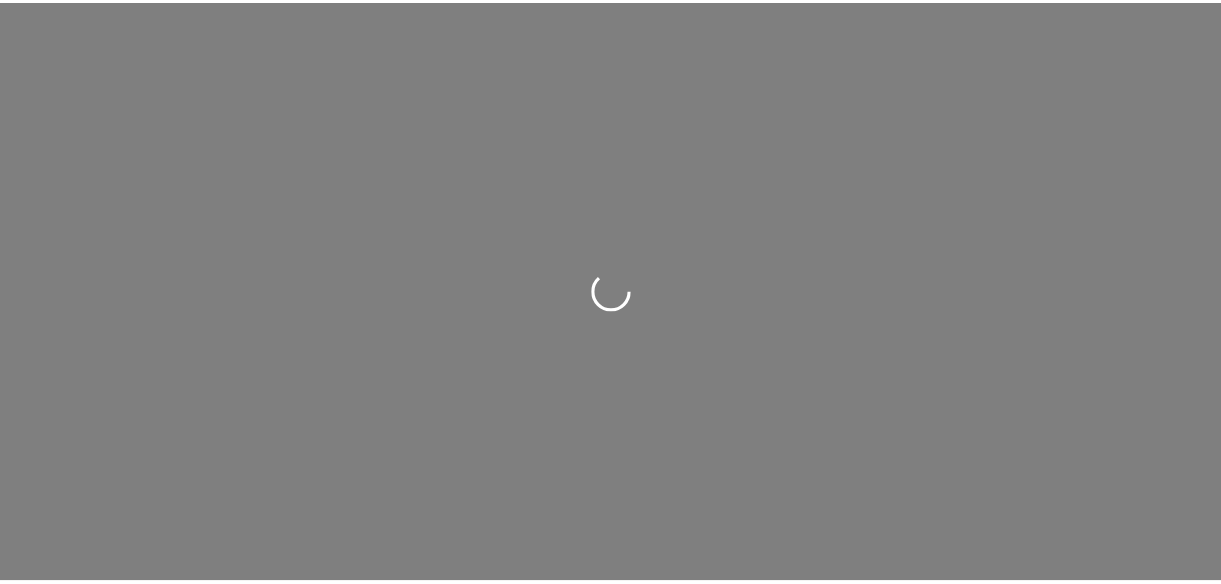 scroll, scrollTop: 0, scrollLeft: 0, axis: both 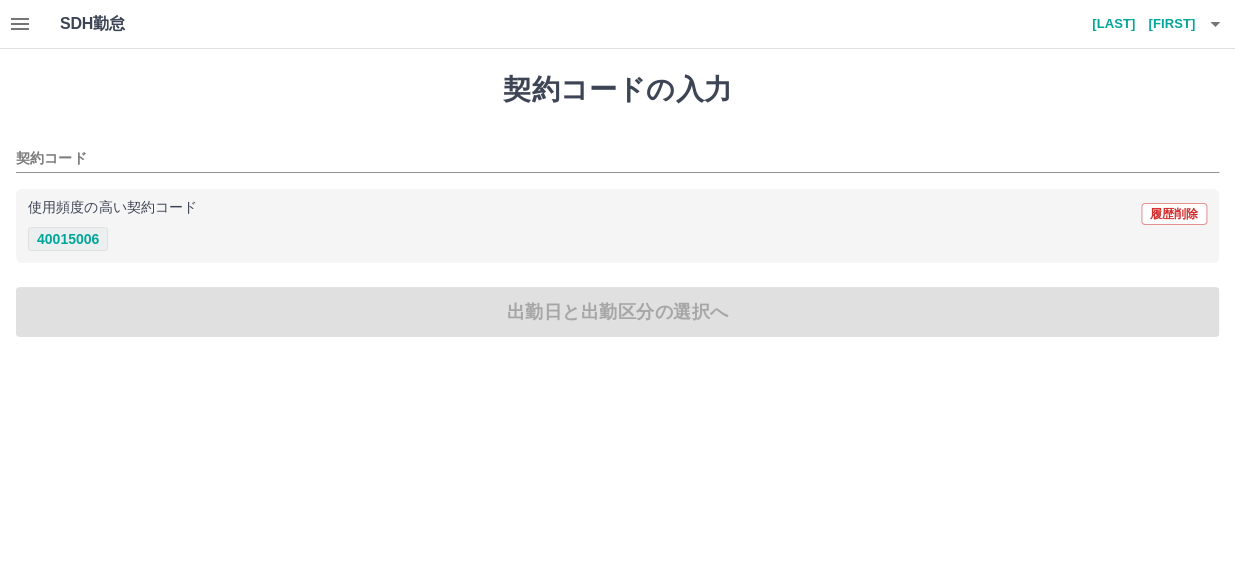 click on "40015006" at bounding box center (68, 239) 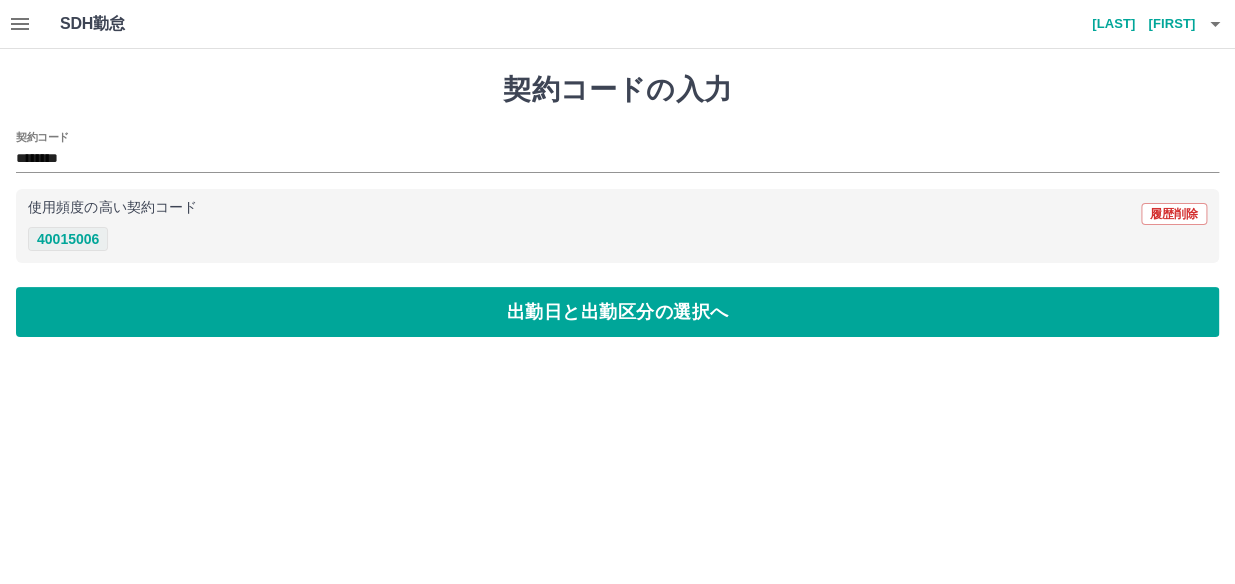 type on "********" 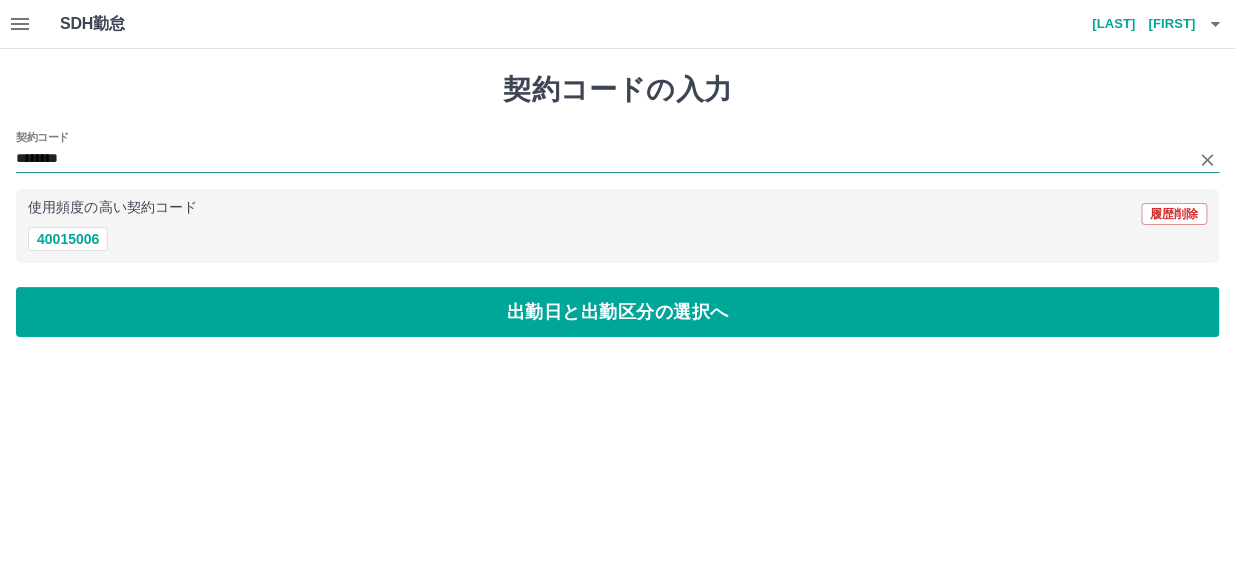 click on "********" at bounding box center (602, 159) 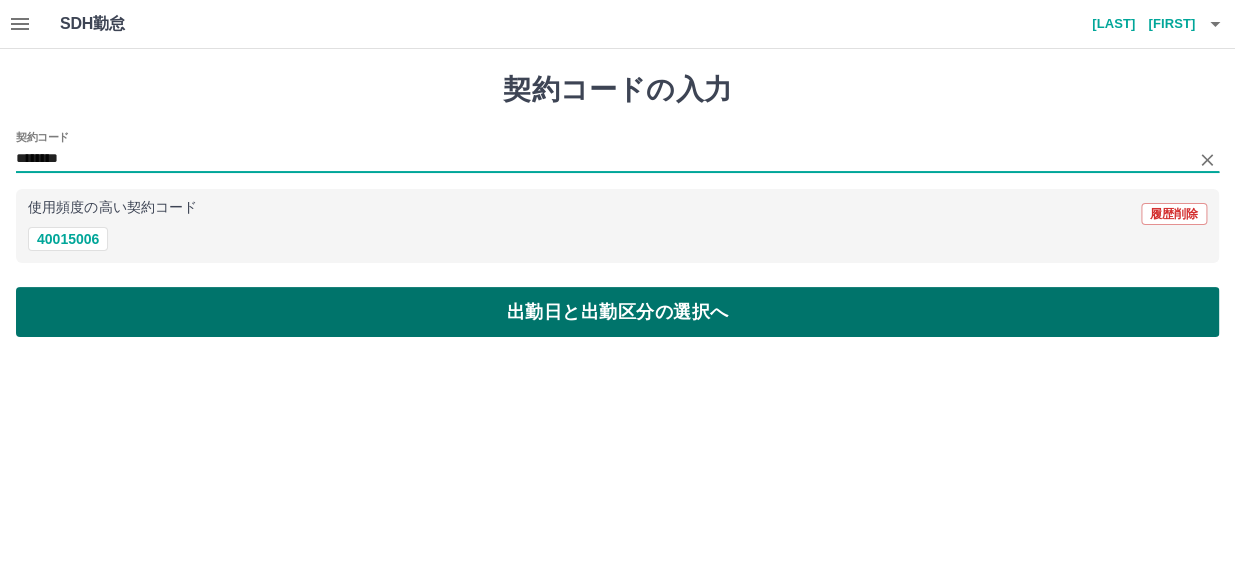 click on "出勤日と出勤区分の選択へ" at bounding box center (617, 312) 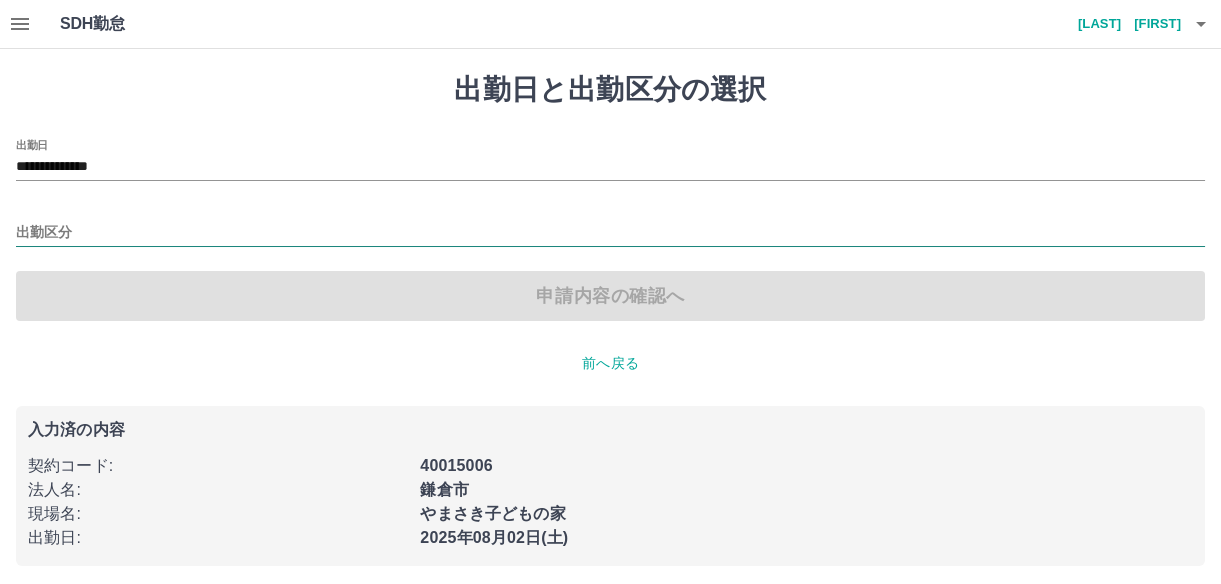 click on "出勤区分" at bounding box center (610, 233) 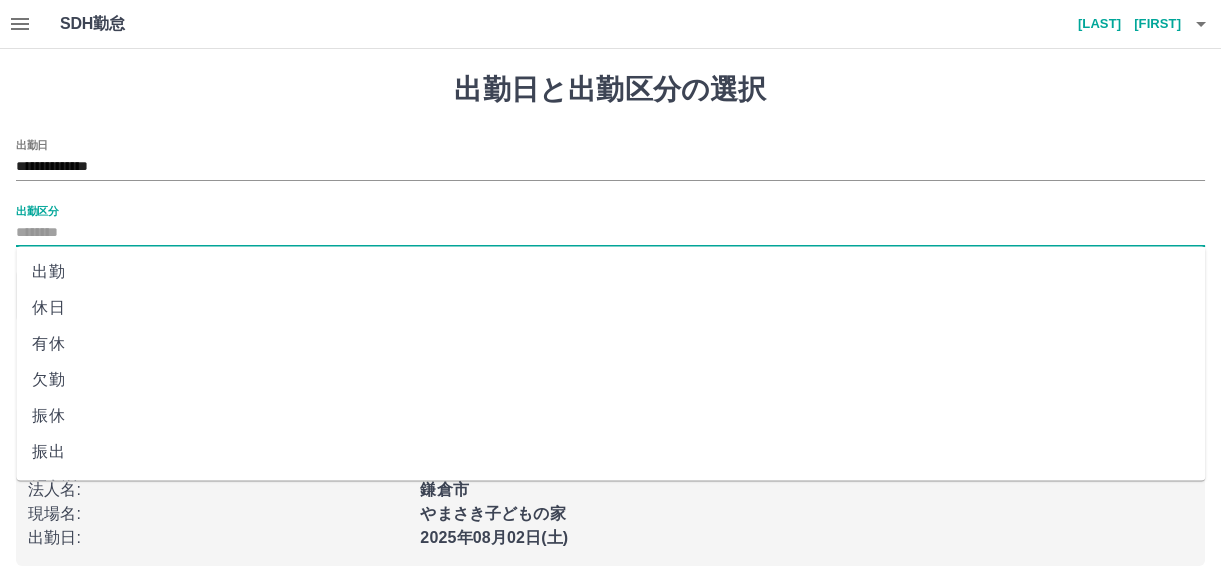 click on "出勤" at bounding box center [610, 272] 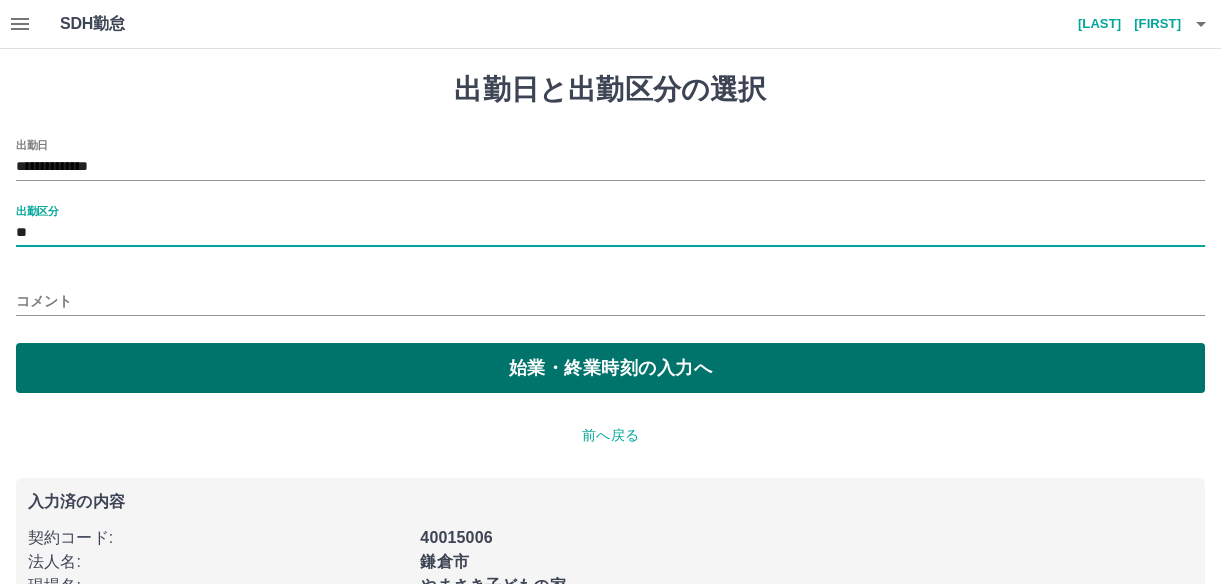 click on "始業・終業時刻の入力へ" at bounding box center (610, 368) 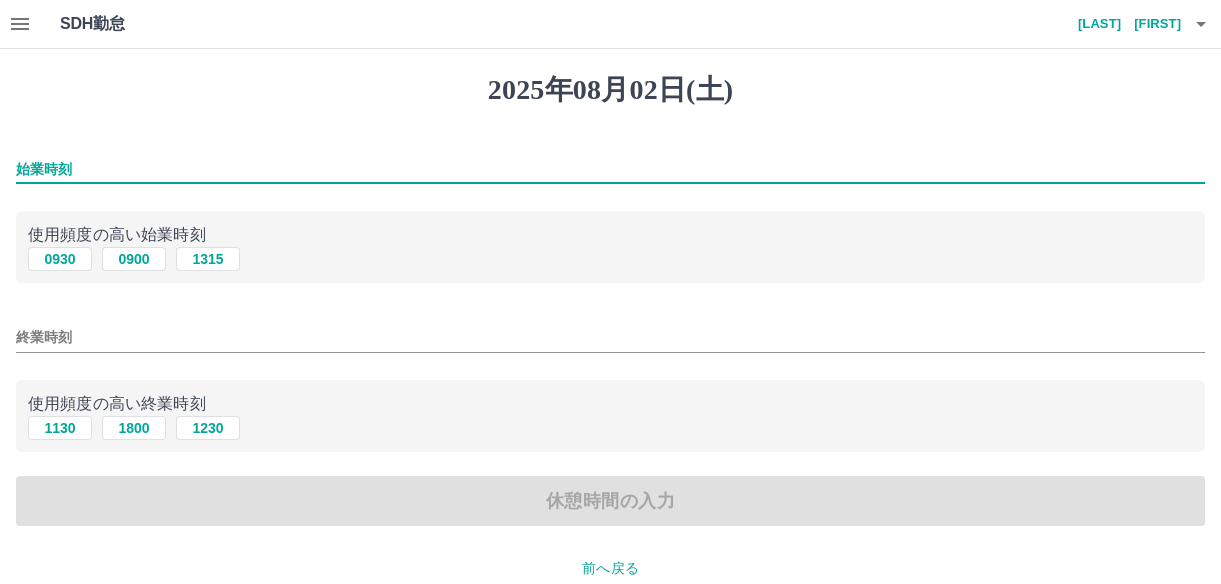 click on "始業時刻" at bounding box center (610, 169) 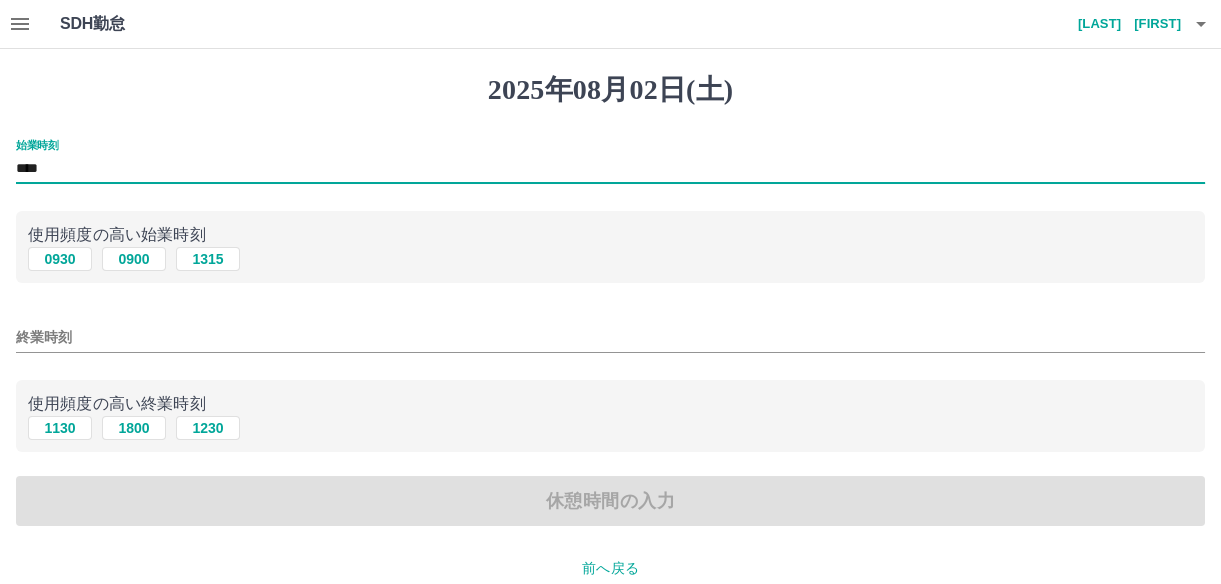 type on "****" 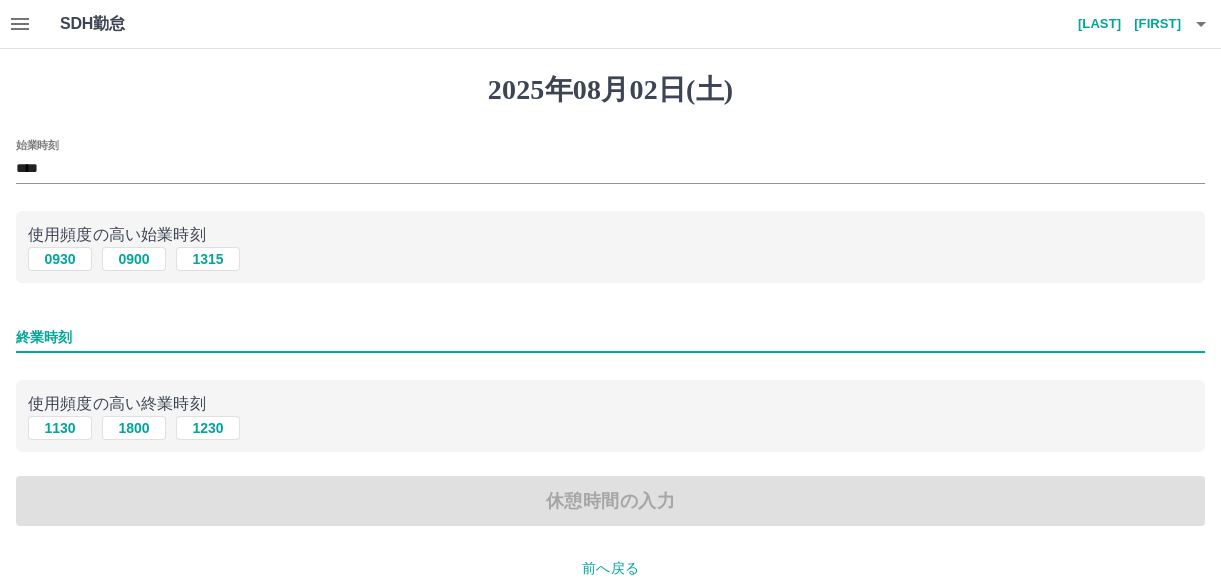 click on "終業時刻" at bounding box center [610, 337] 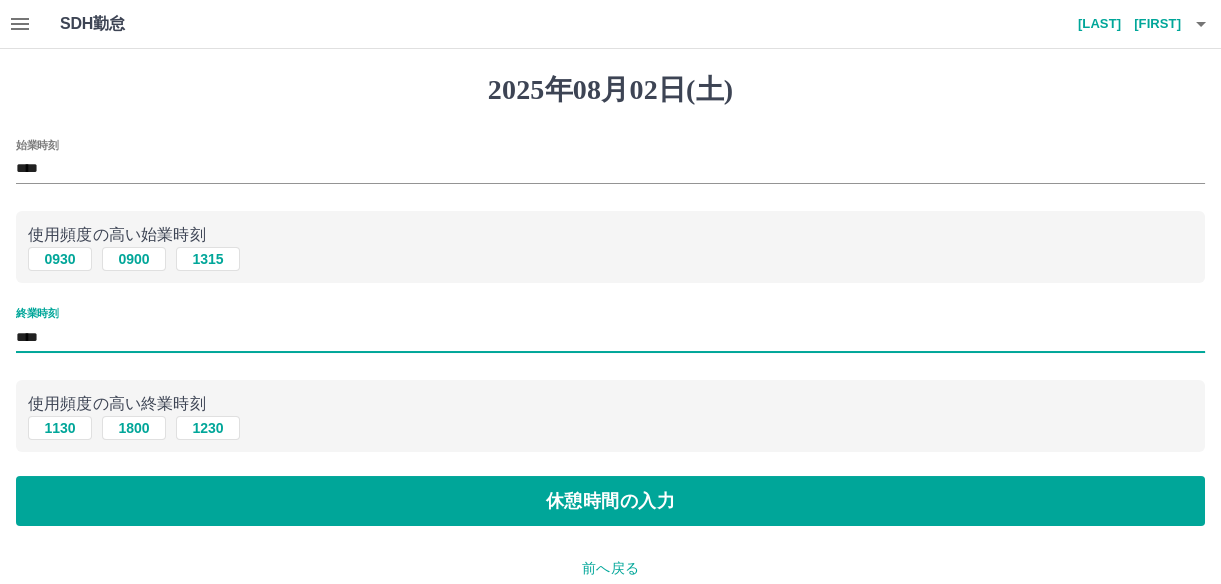 type on "****" 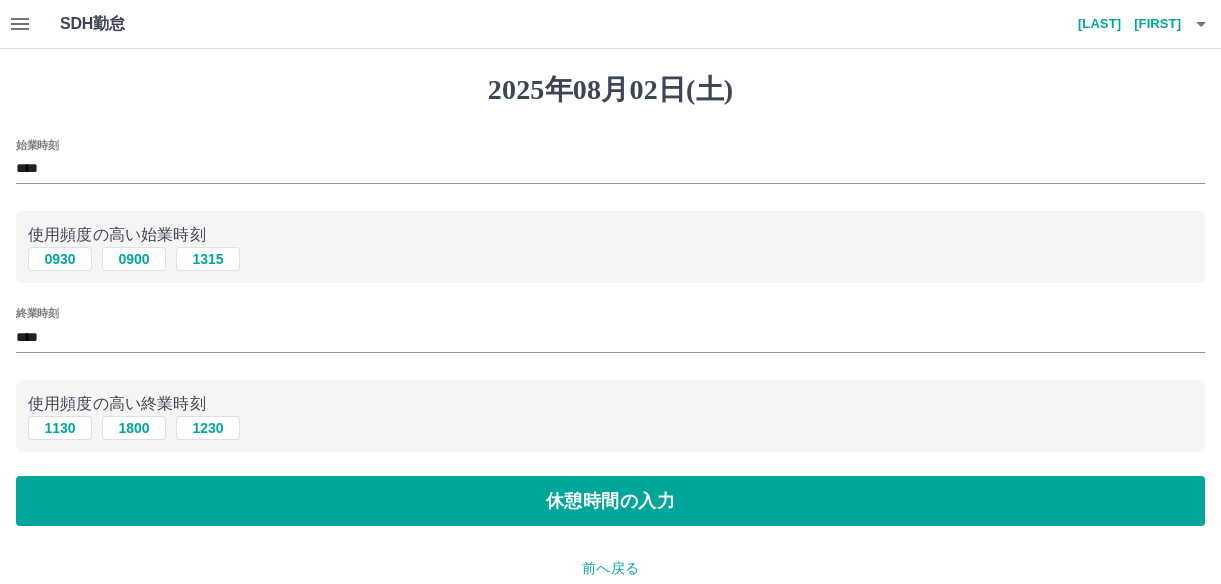 click on "始業時刻 **** 使用頻度の高い始業時刻 0930 0900 1315 終業時刻 **** 使用頻度の高い終業時刻 1130 1800 1230 休憩時間の入力" at bounding box center (610, 333) 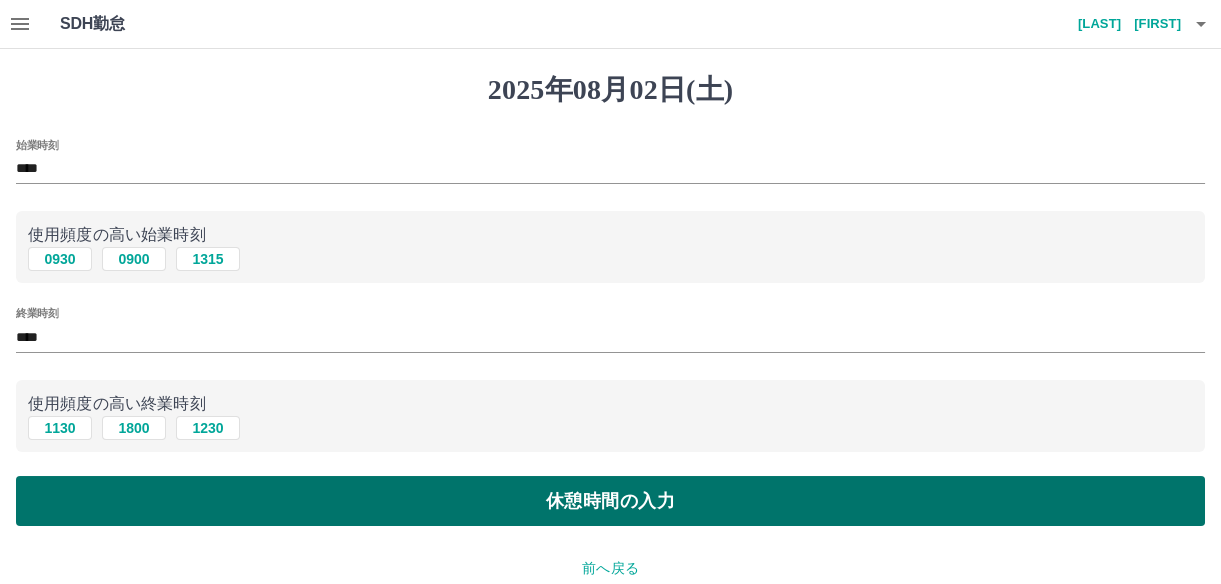 click on "休憩時間の入力" at bounding box center [610, 501] 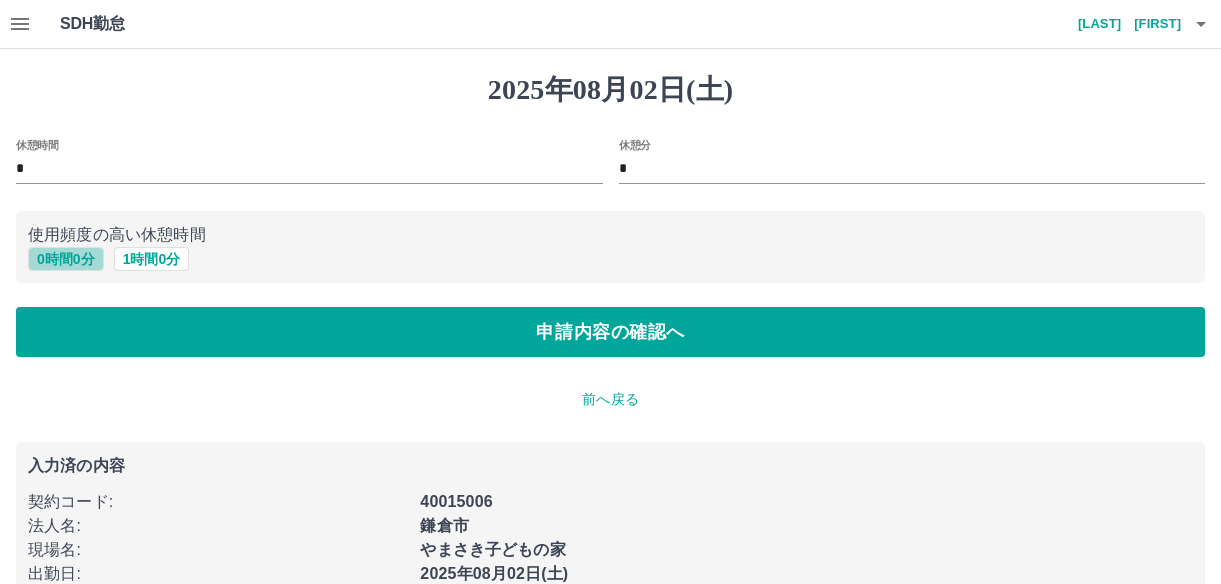 click on "0 時間 0 分" at bounding box center (66, 259) 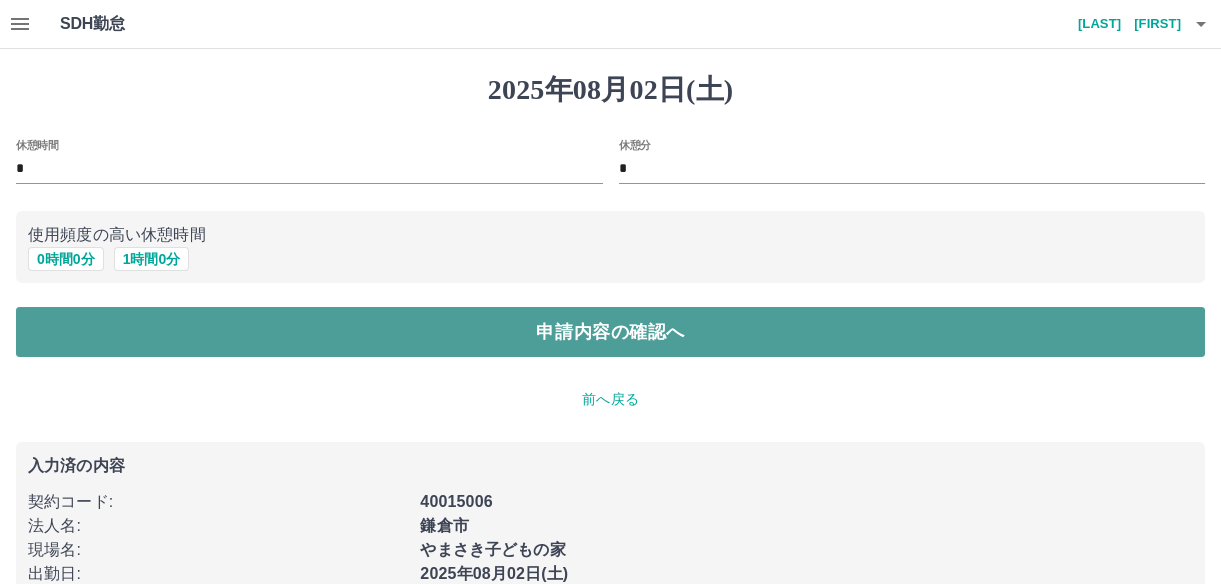 click on "申請内容の確認へ" at bounding box center (610, 332) 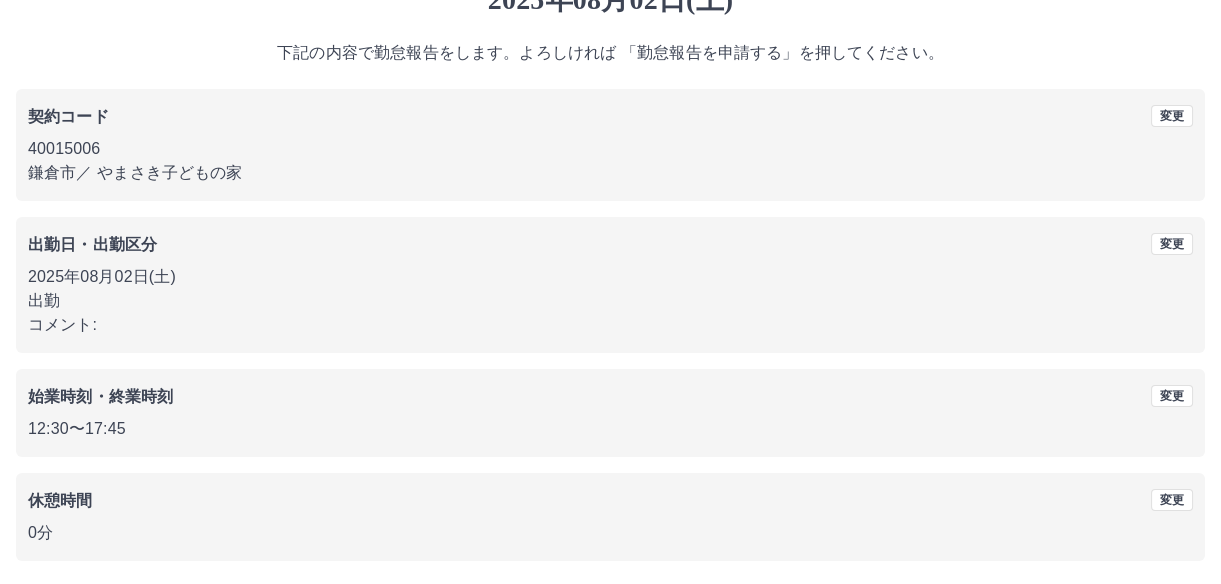 scroll, scrollTop: 164, scrollLeft: 0, axis: vertical 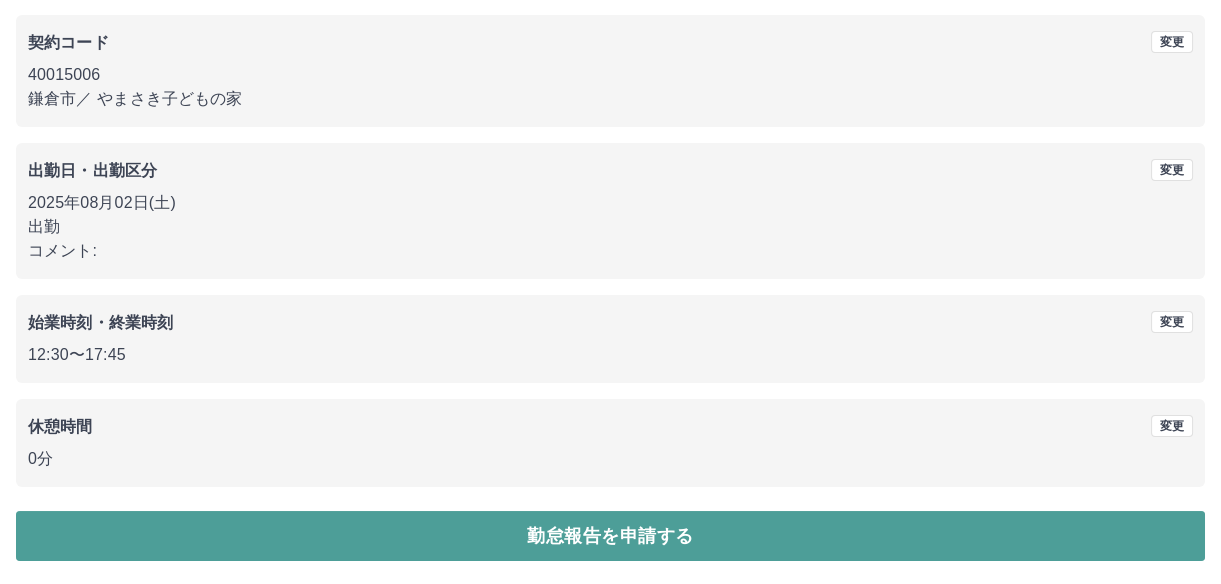 click on "勤怠報告を申請する" at bounding box center [610, 536] 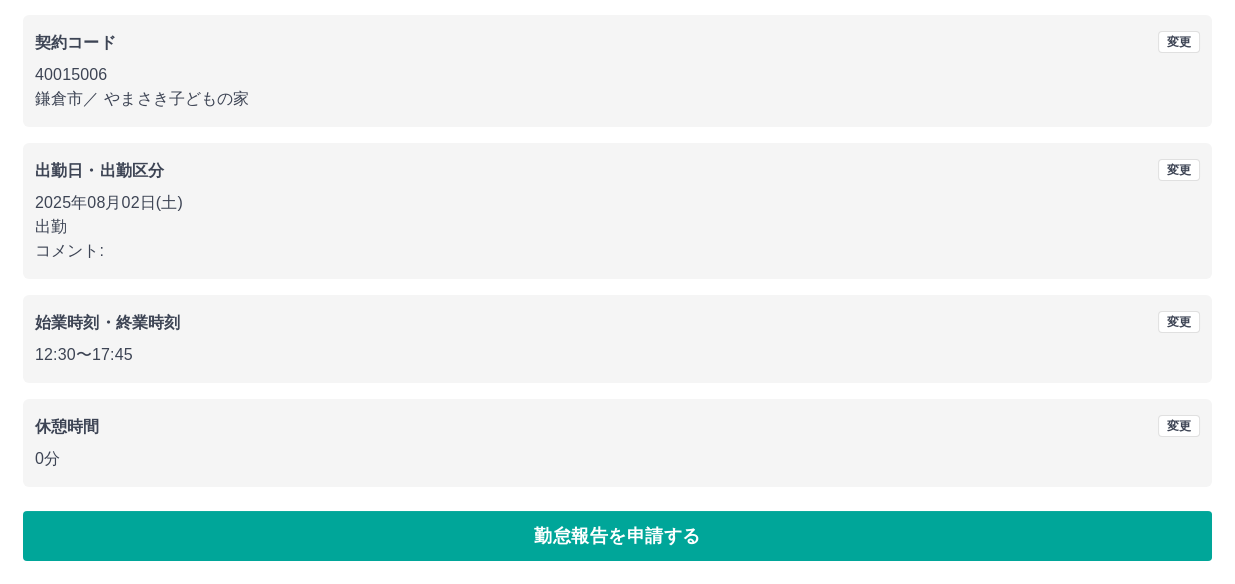 scroll, scrollTop: 0, scrollLeft: 0, axis: both 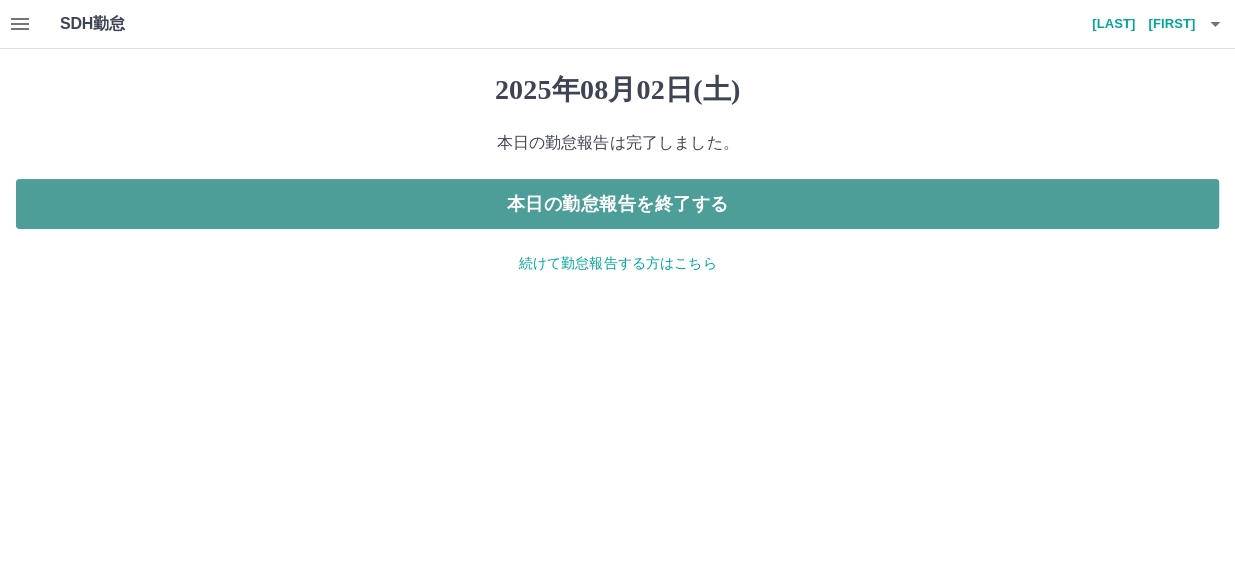 click on "本日の勤怠報告を終了する" at bounding box center [617, 204] 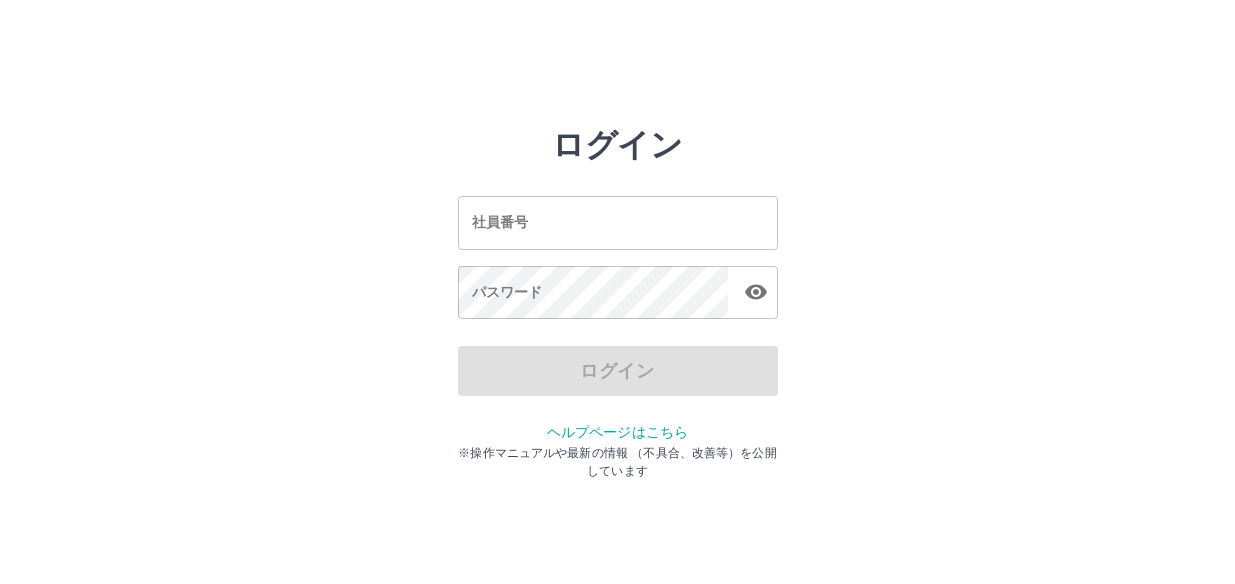 scroll, scrollTop: 0, scrollLeft: 0, axis: both 